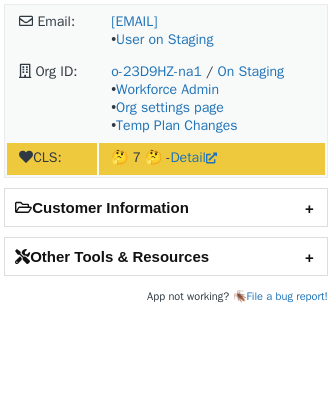 scroll, scrollTop: 0, scrollLeft: 0, axis: both 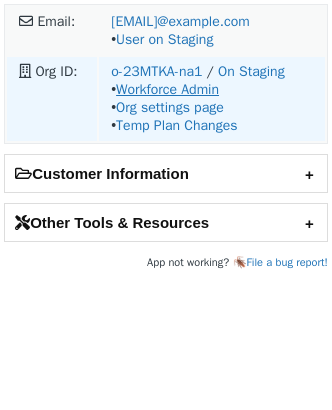 click on "Workforce Admin" at bounding box center (167, 89) 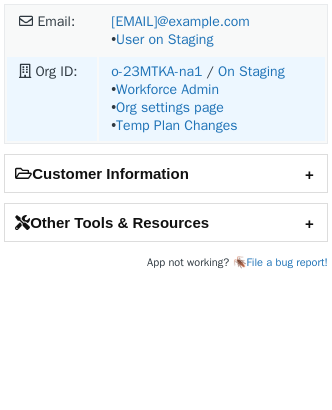 click on "o-23MTKA-na1
/   On Staging
•  Workforce Admin   •  Org settings page •  Temp Plan Changes" at bounding box center [212, 99] 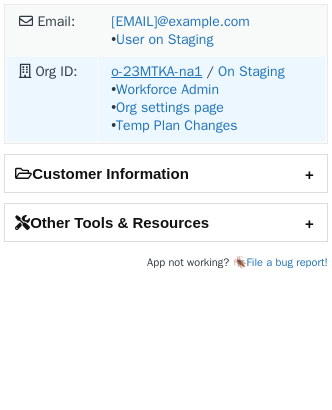 click on "o-23MTKA-na1" at bounding box center [156, 71] 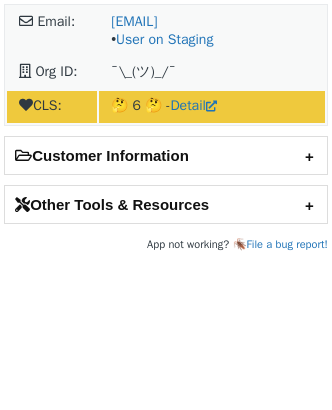 scroll, scrollTop: 0, scrollLeft: 0, axis: both 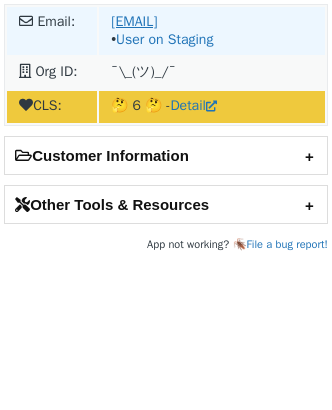 click on "[EMAIL]" at bounding box center [134, 21] 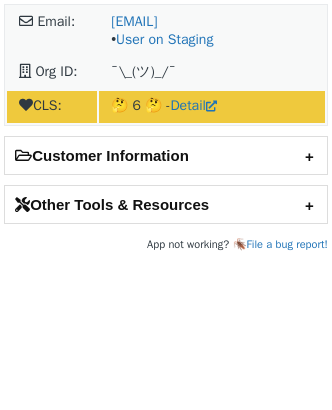 scroll, scrollTop: 0, scrollLeft: 0, axis: both 